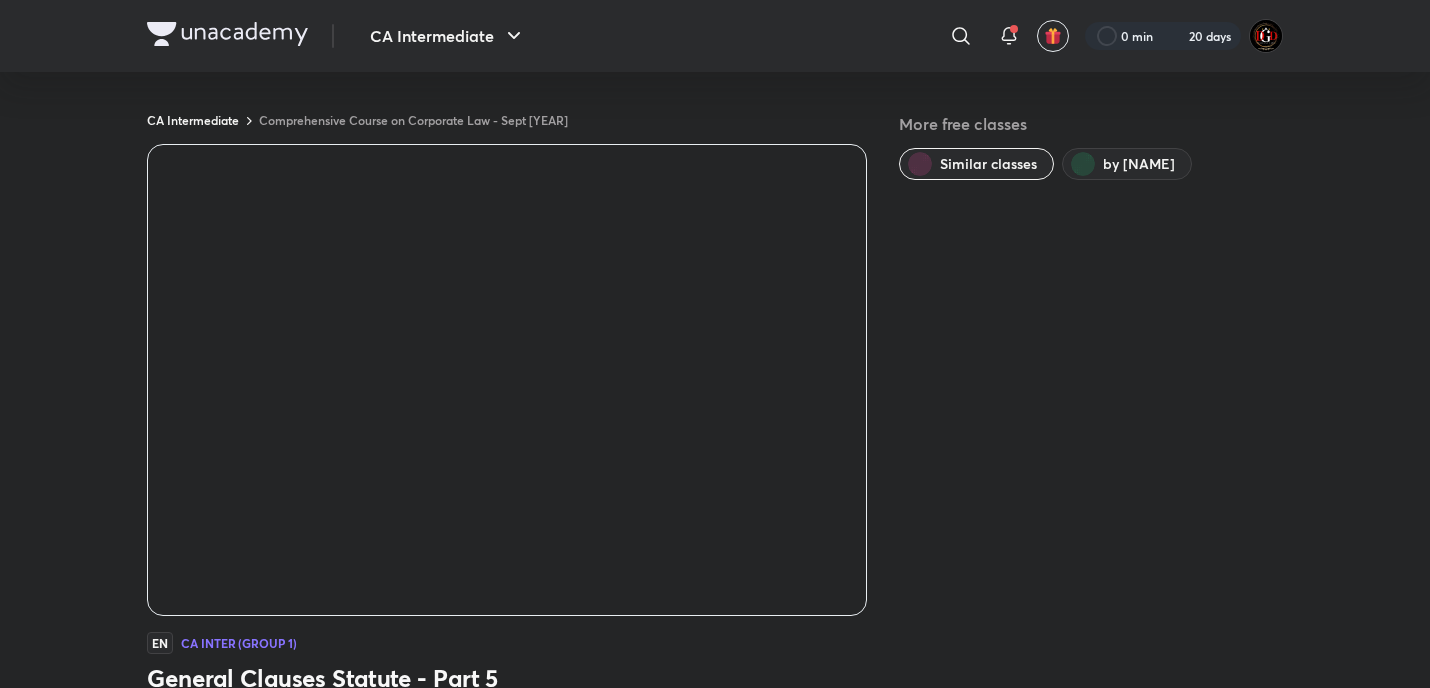 scroll, scrollTop: 0, scrollLeft: 0, axis: both 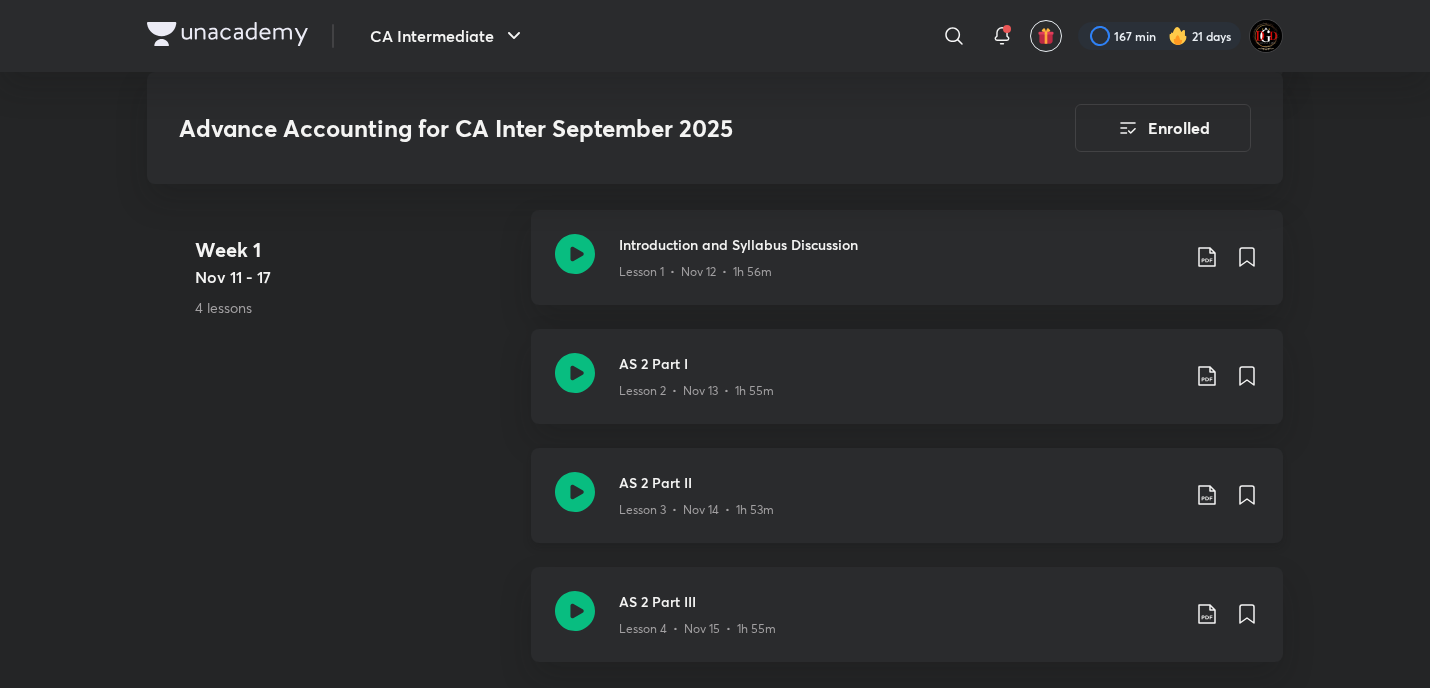 click 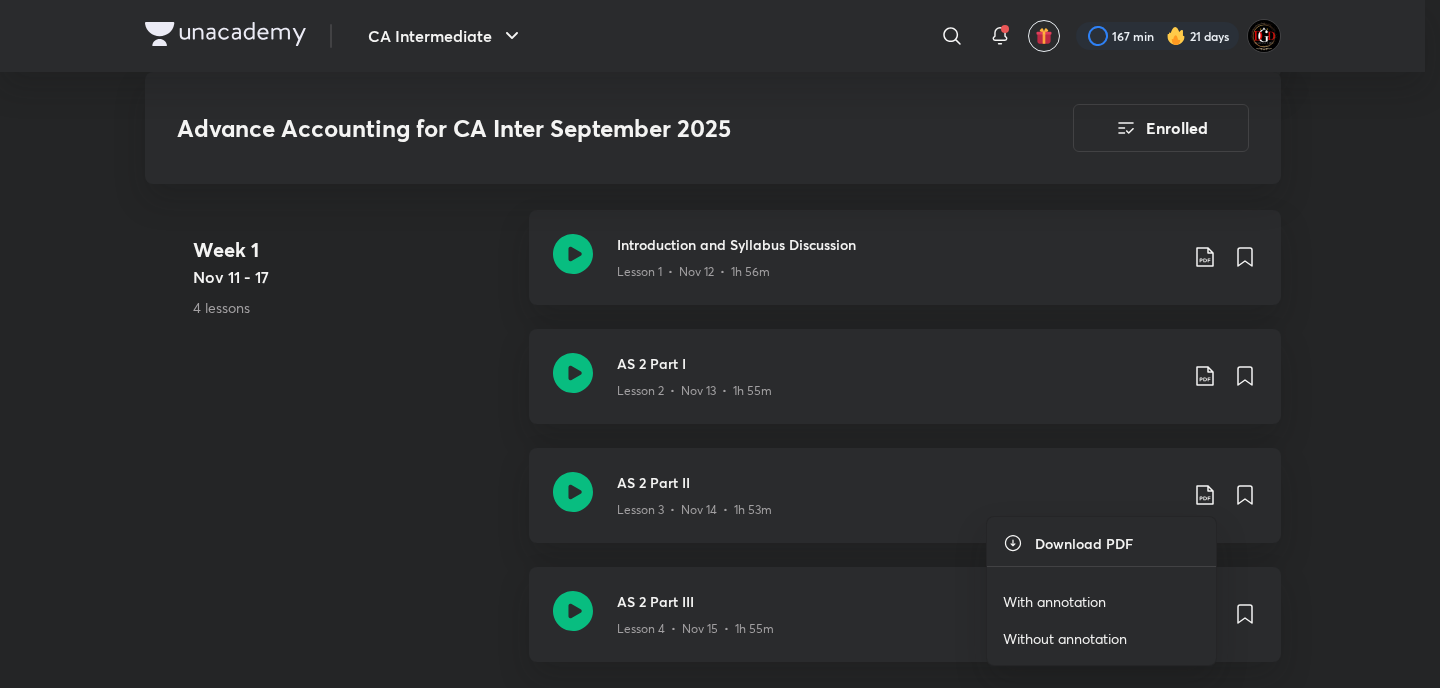 click on "With annotation" at bounding box center (1054, 601) 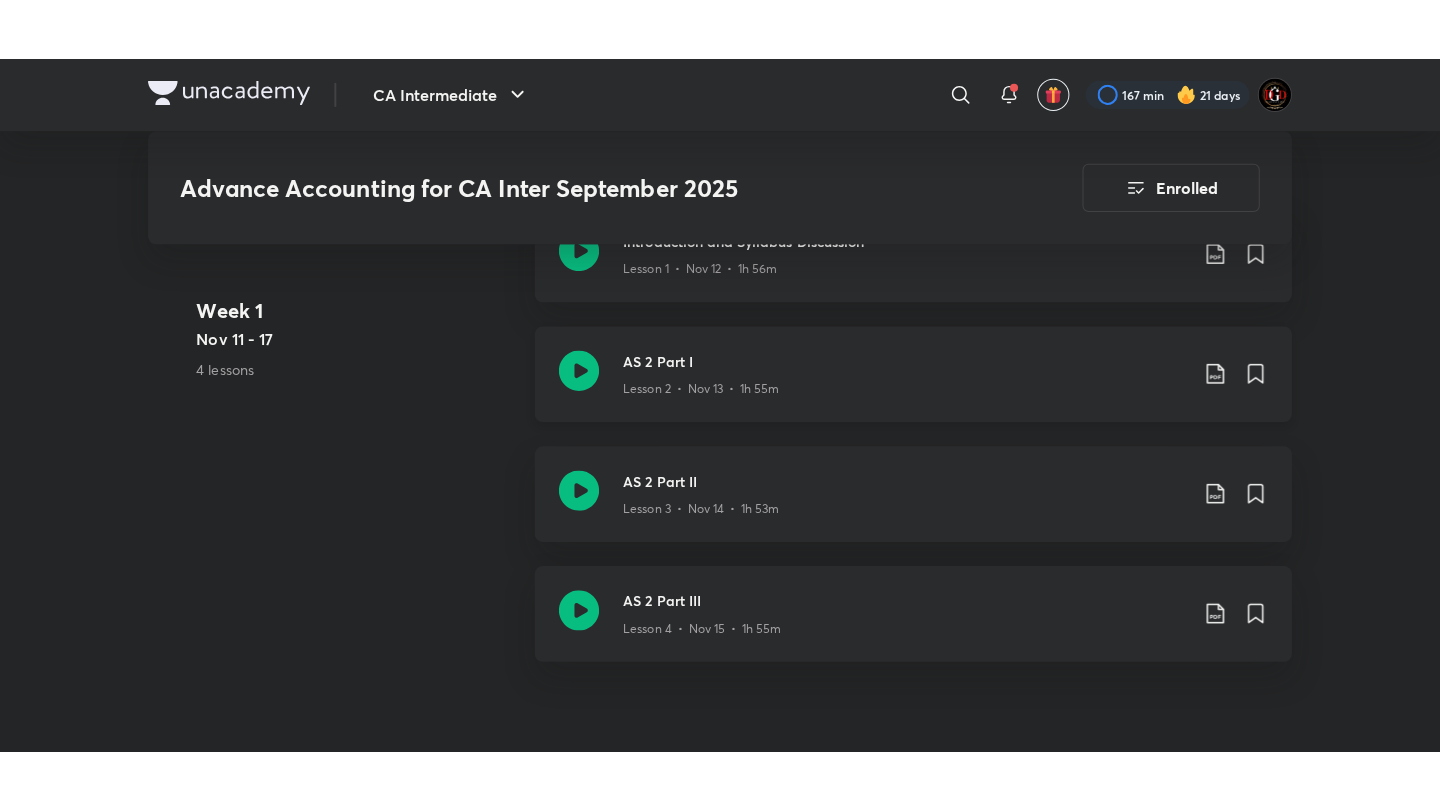scroll, scrollTop: 1300, scrollLeft: 0, axis: vertical 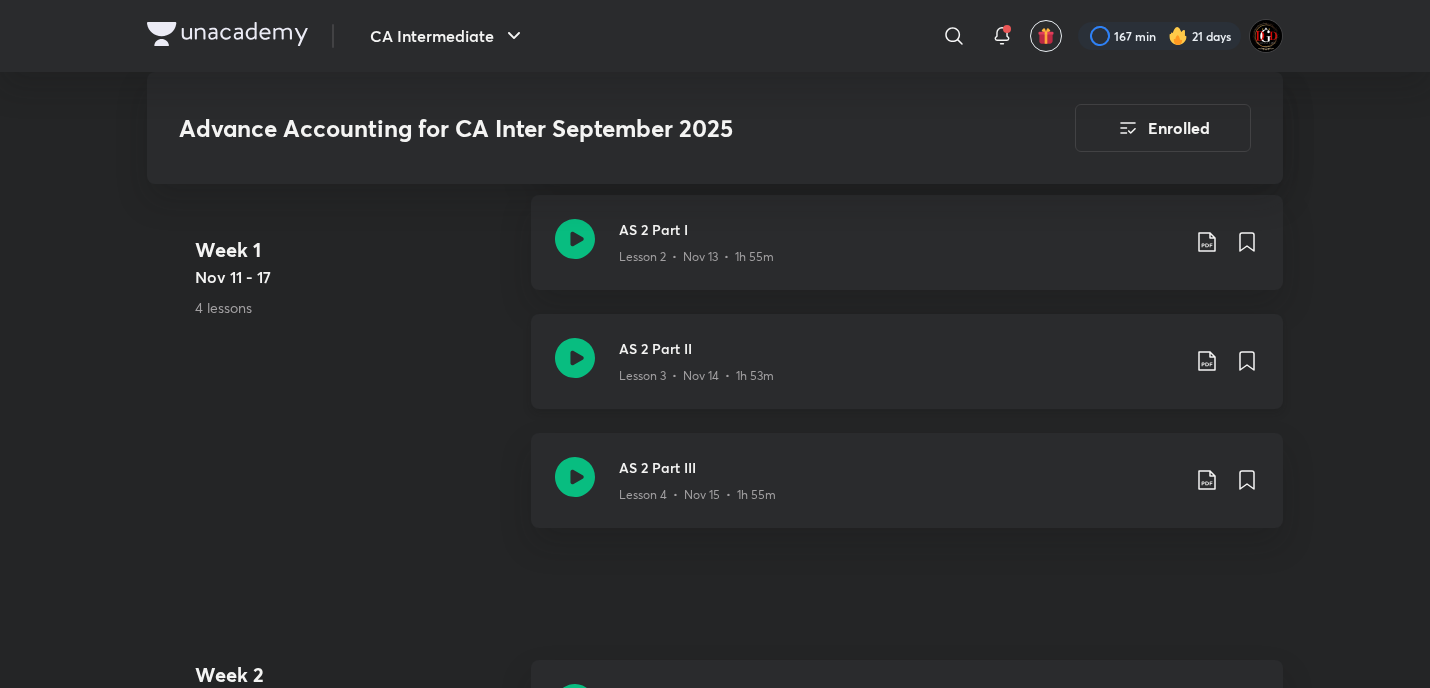 click 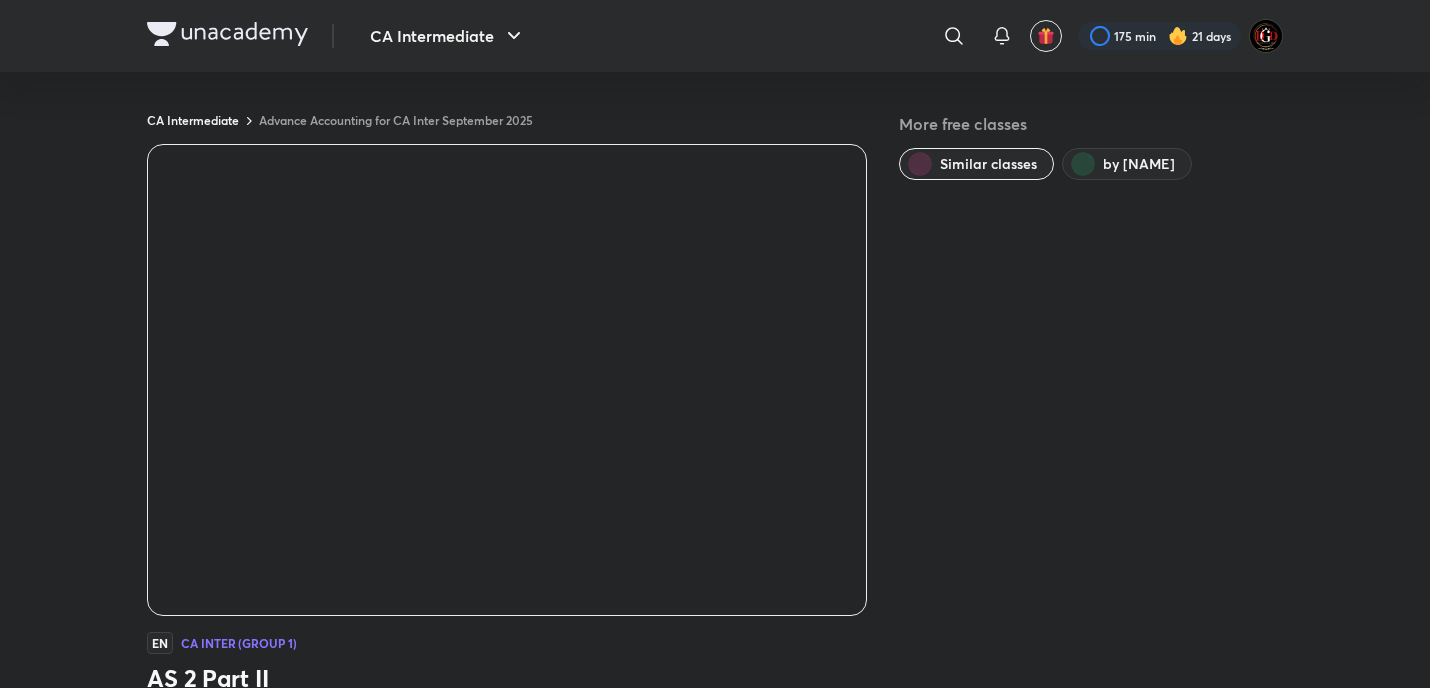 scroll, scrollTop: 1191, scrollLeft: 0, axis: vertical 